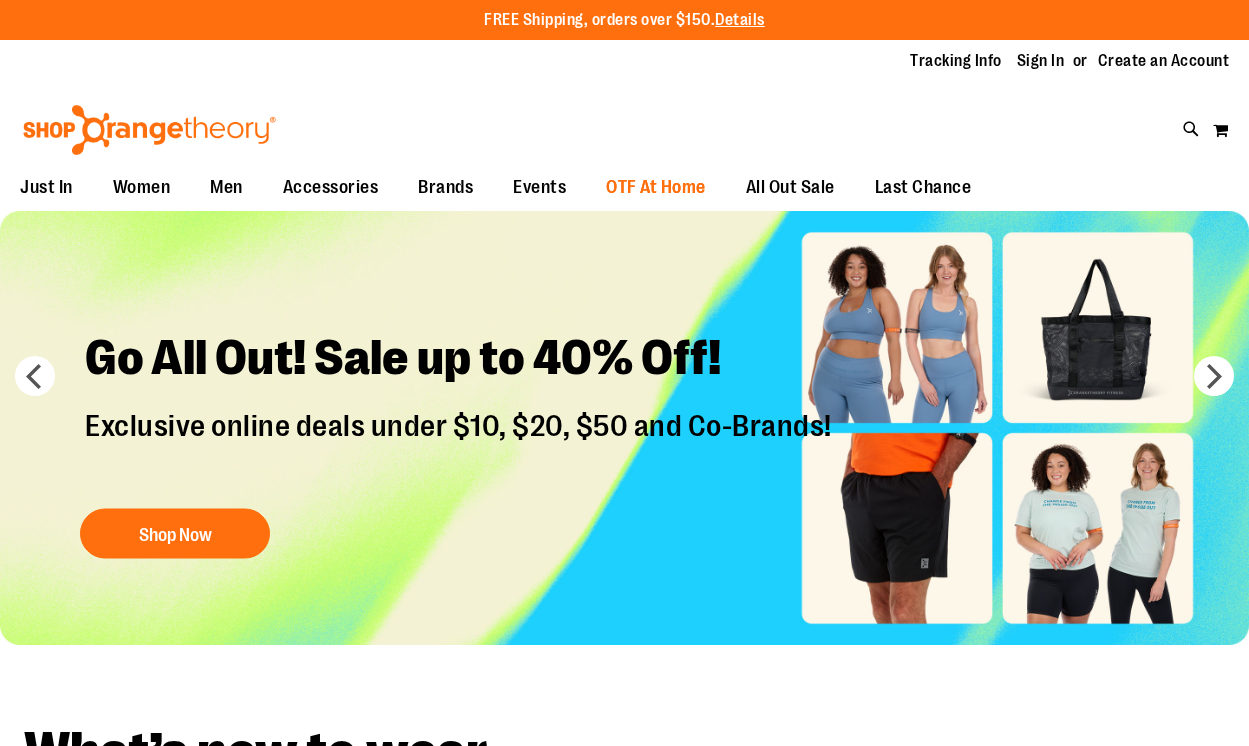 scroll, scrollTop: 0, scrollLeft: 0, axis: both 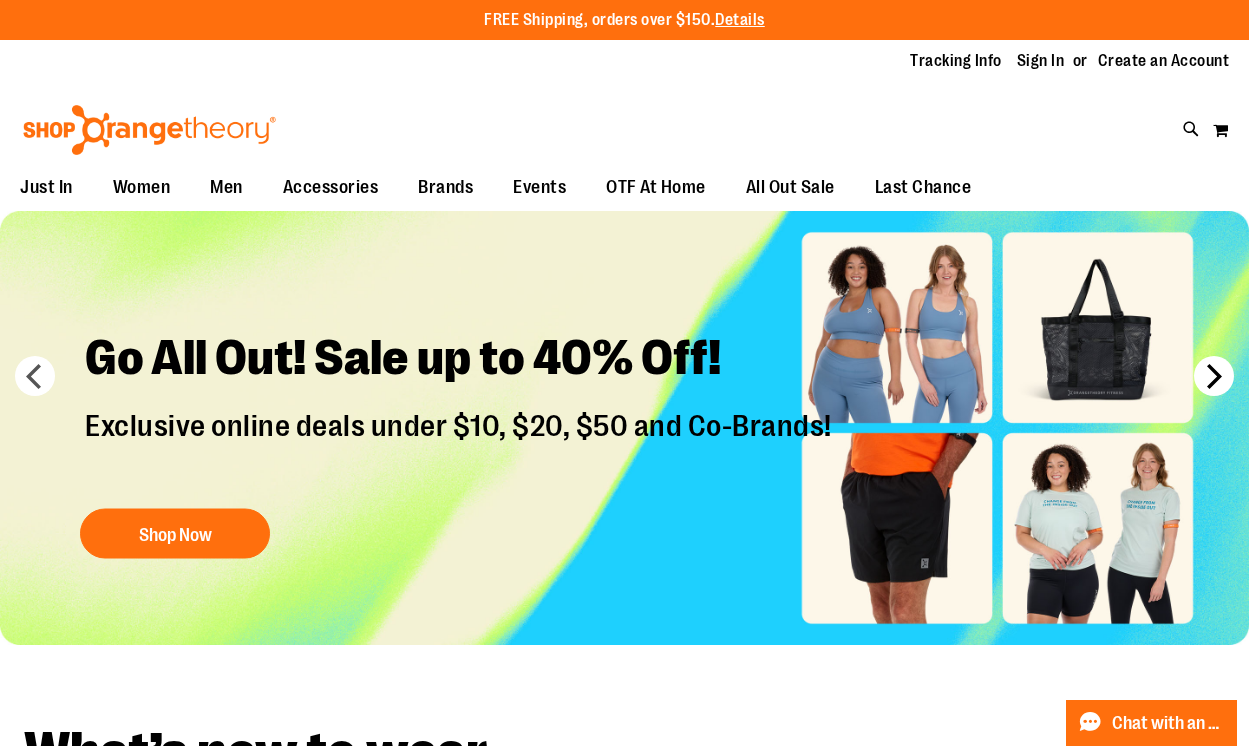 click on "next" at bounding box center [1214, 376] 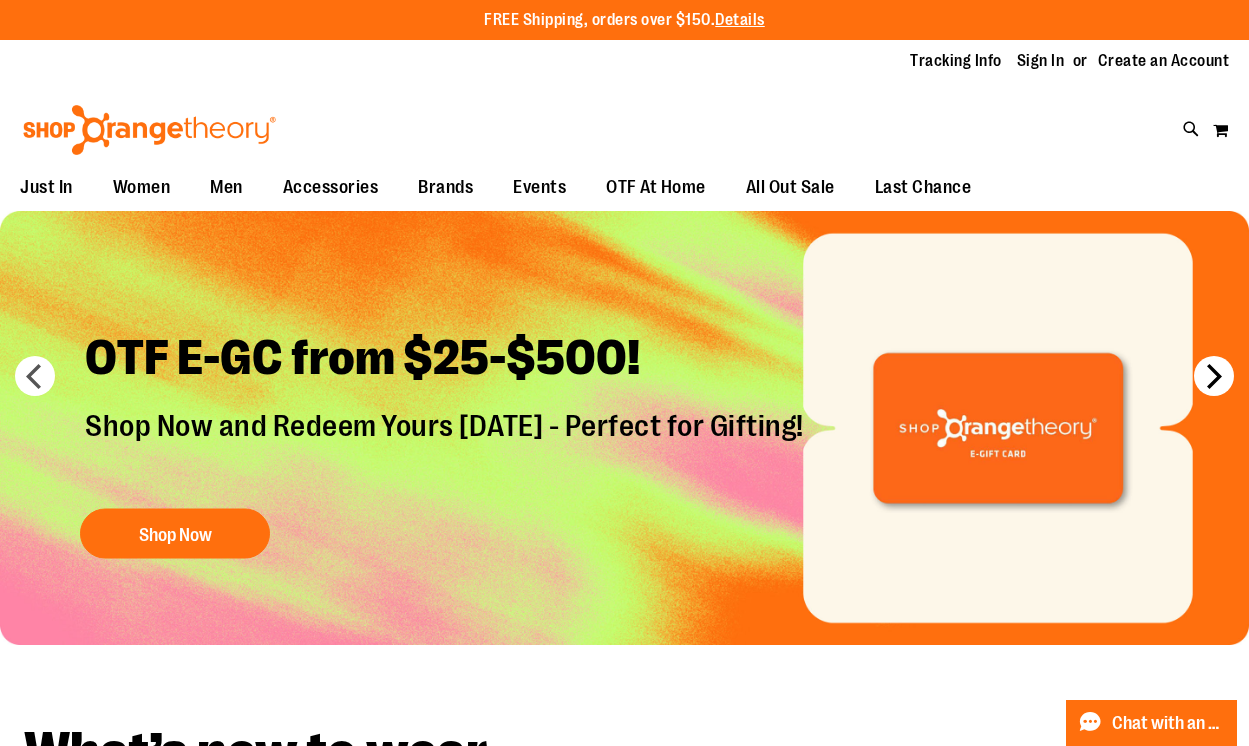 click on "next" at bounding box center (1214, 376) 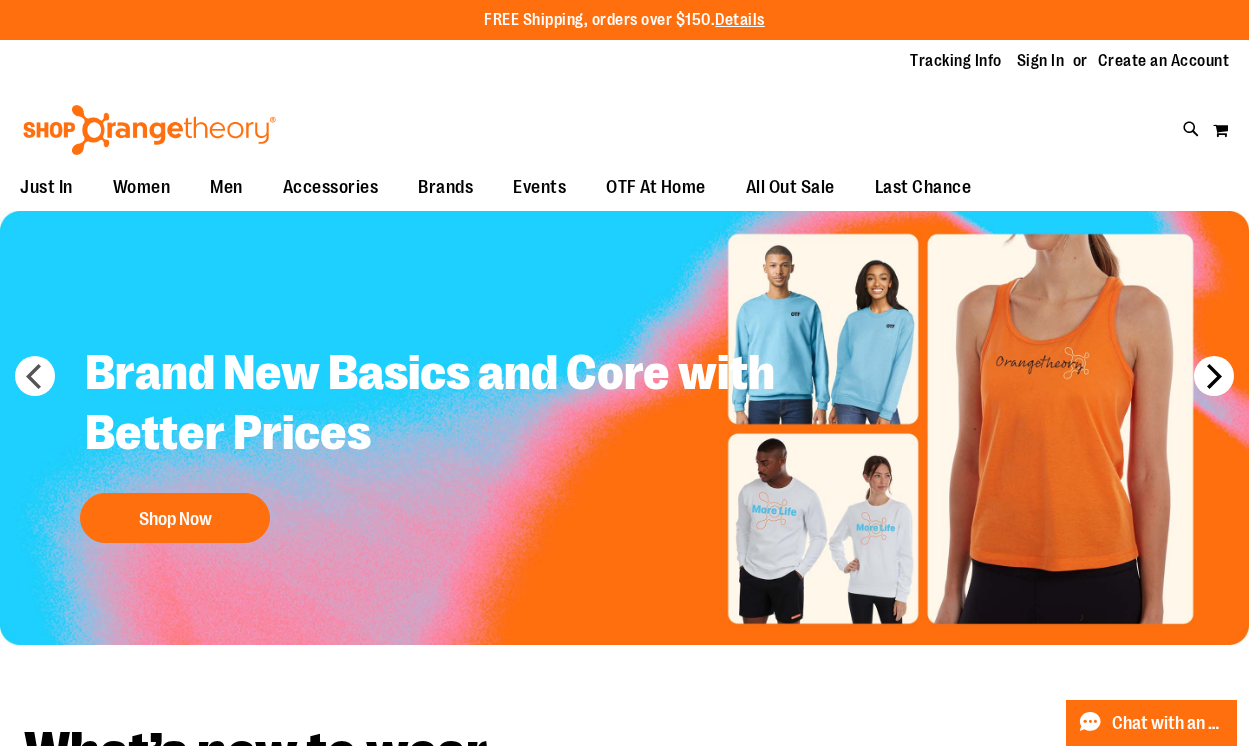 click on "next" at bounding box center (1214, 376) 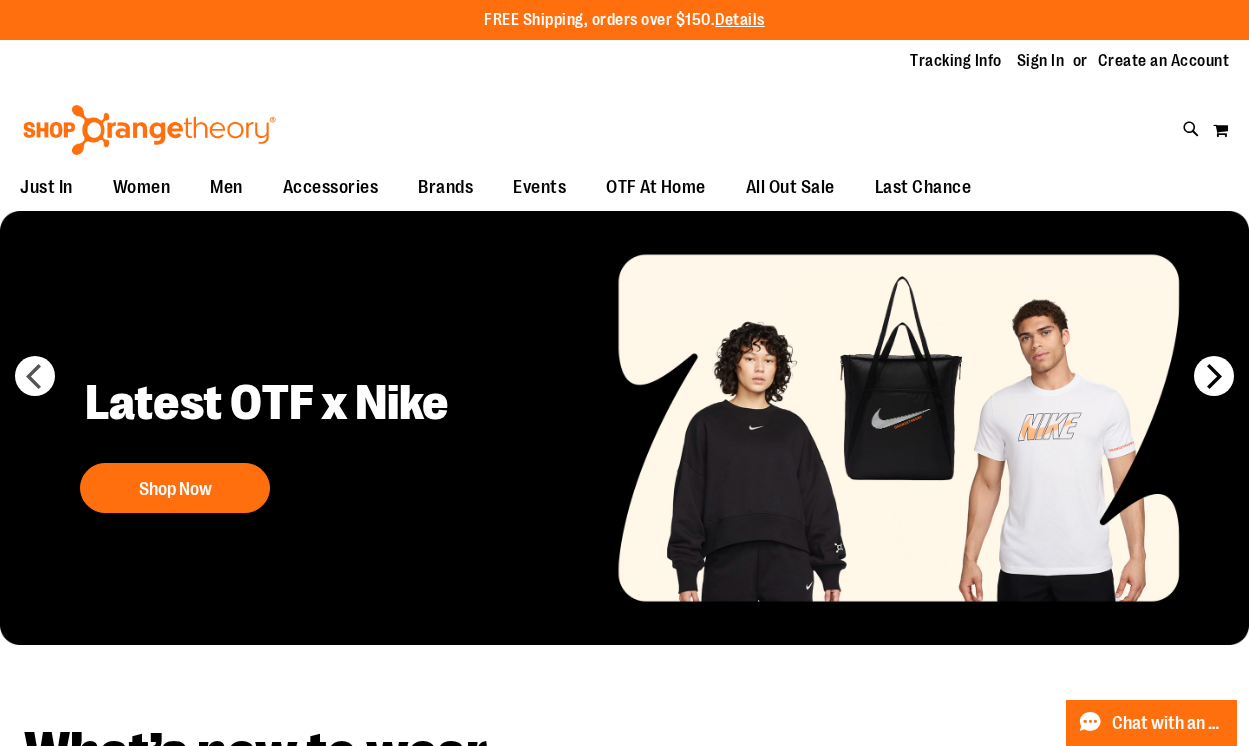 click on "next" at bounding box center [1214, 376] 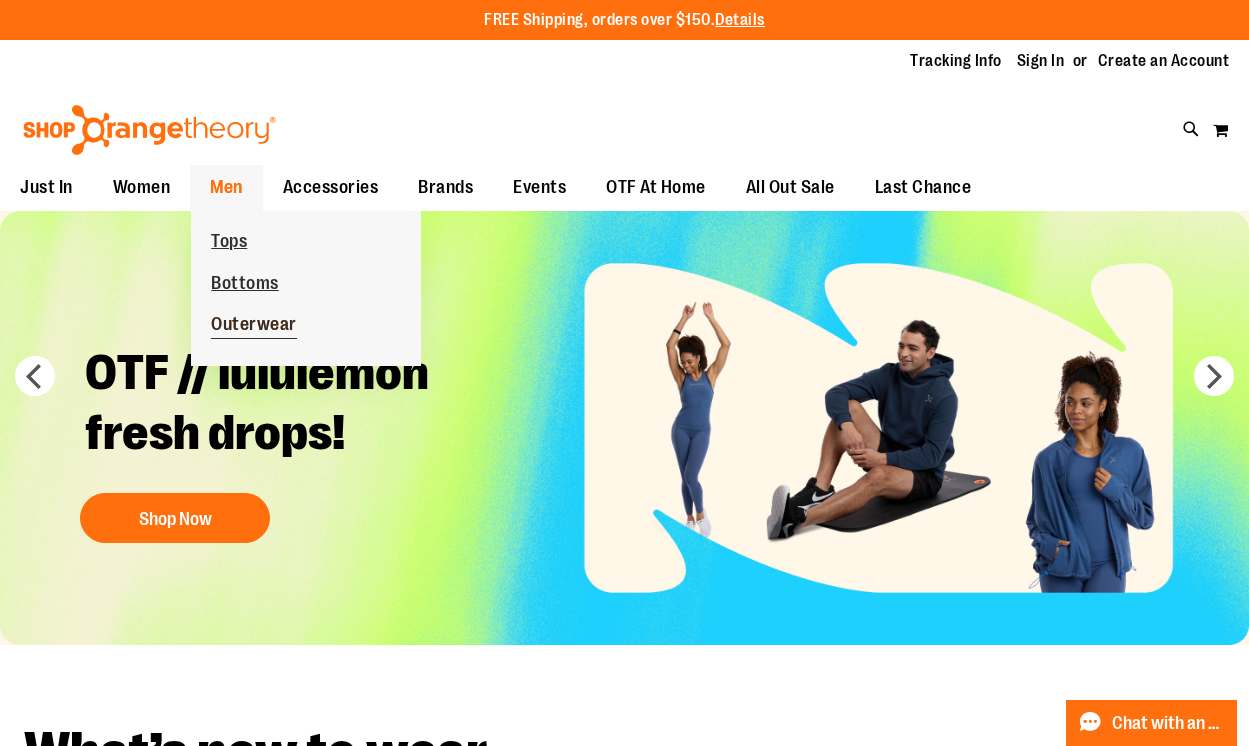 click on "Outerwear" at bounding box center [254, 326] 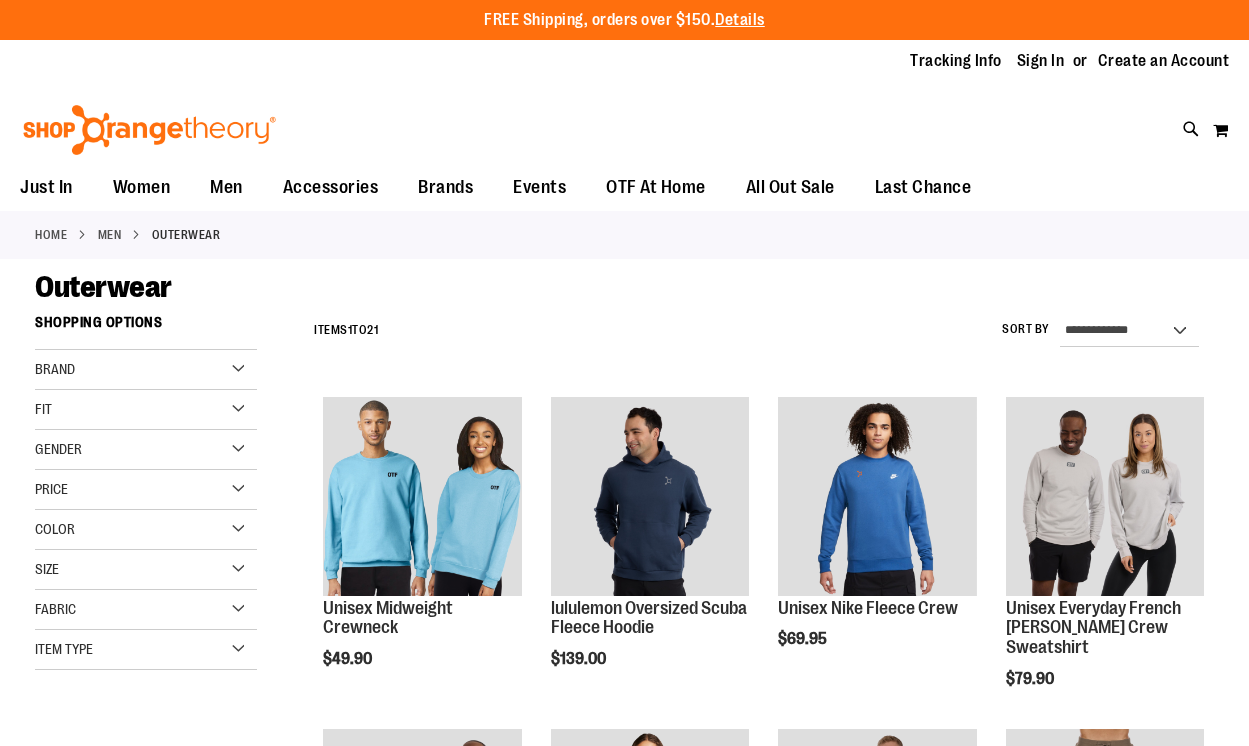 scroll, scrollTop: 0, scrollLeft: 0, axis: both 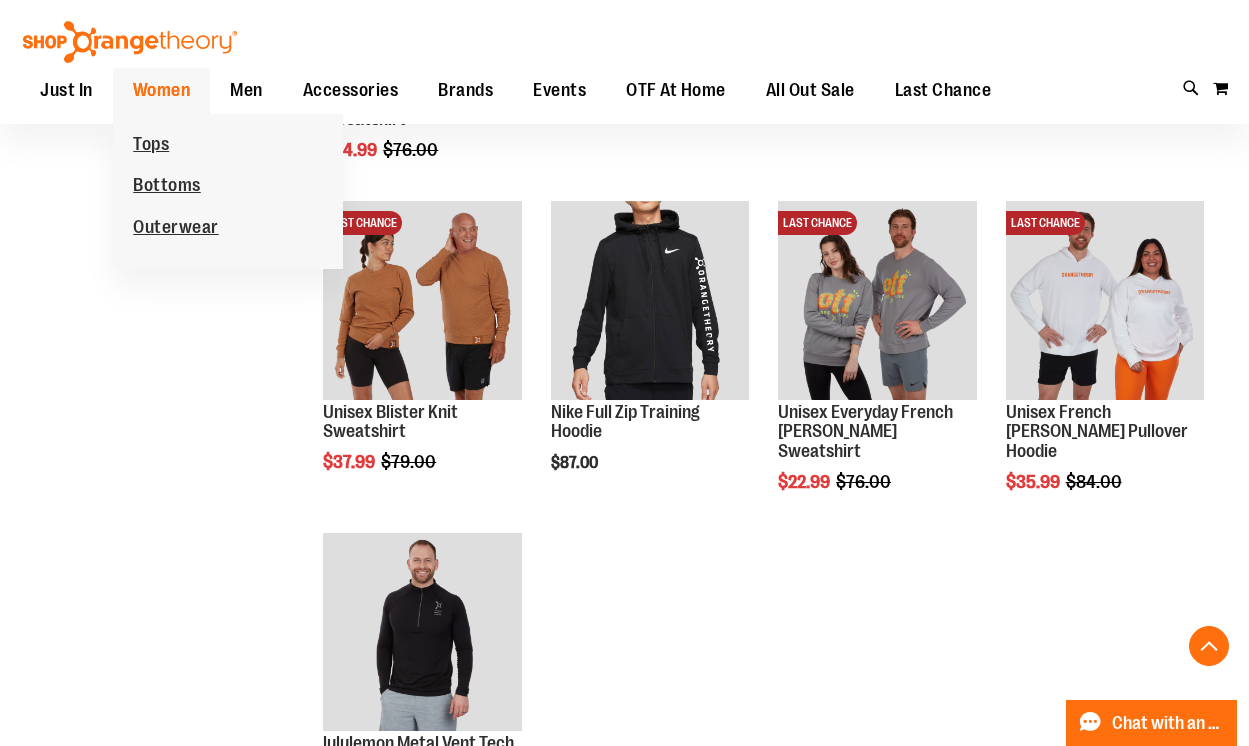 click on "Tops Bottoms Outerwear" at bounding box center (176, 191) 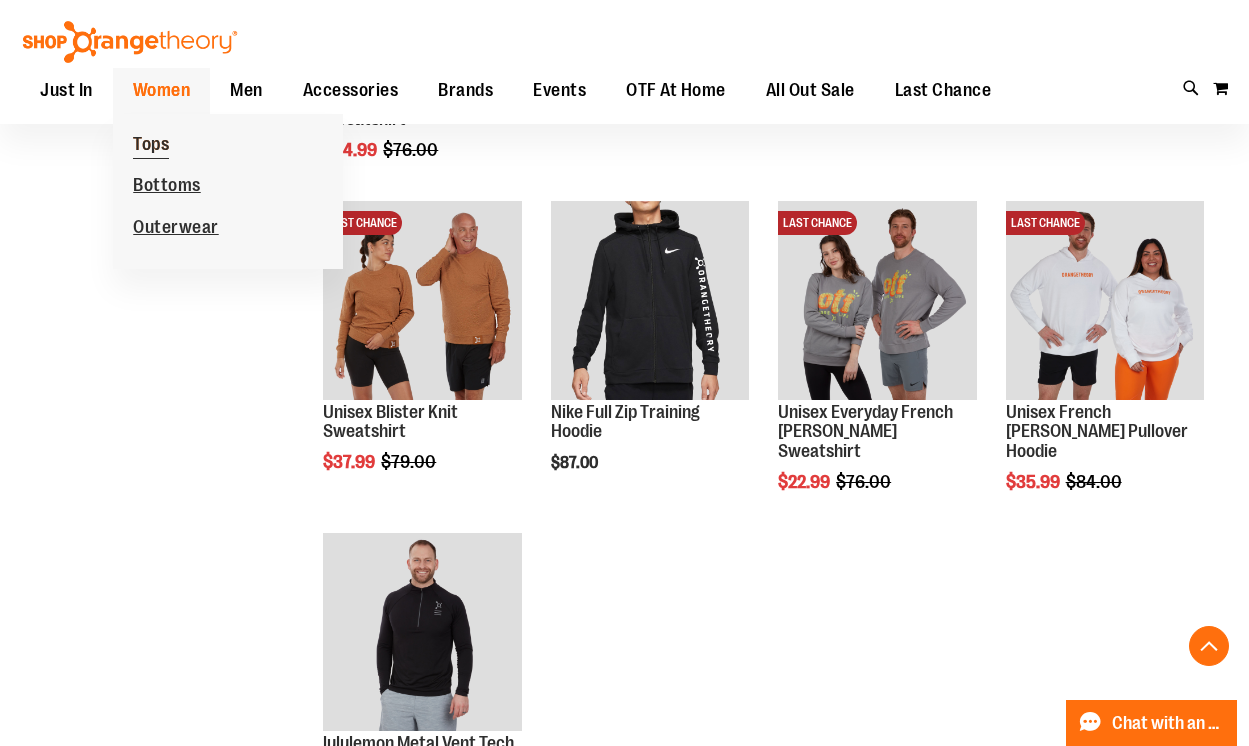click on "Tops" at bounding box center [151, 146] 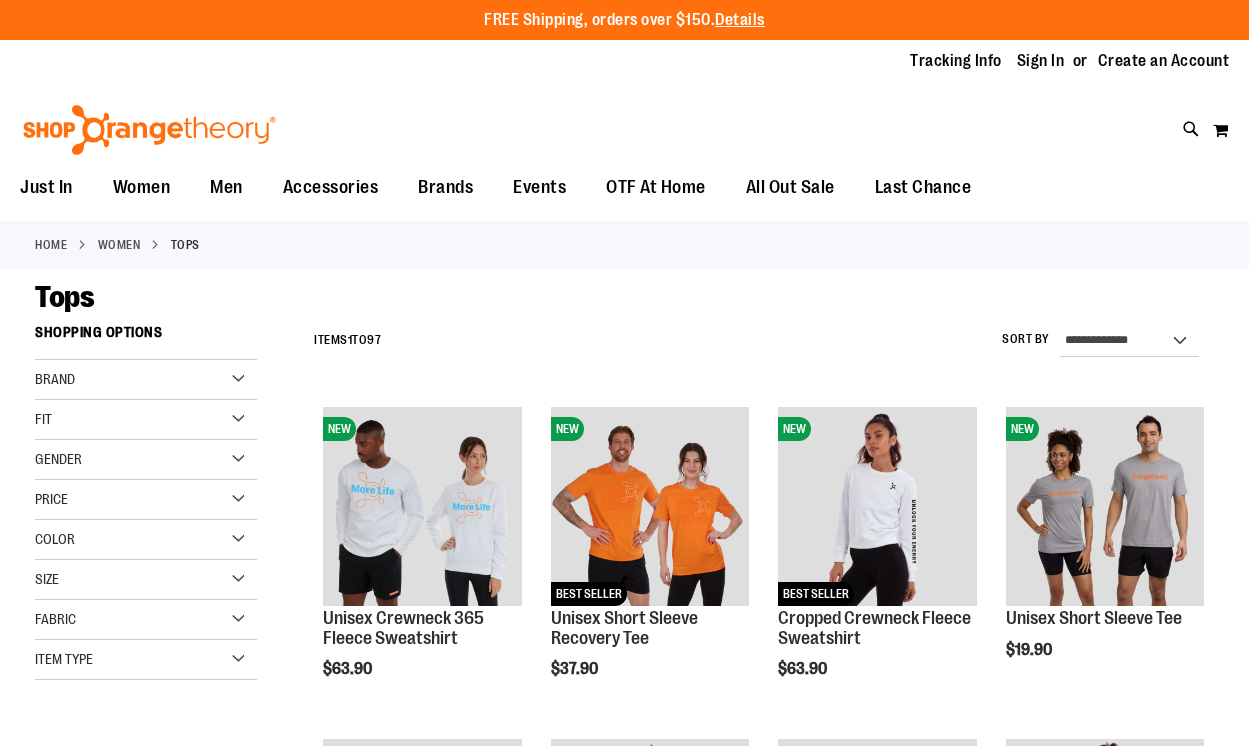 scroll, scrollTop: 0, scrollLeft: 0, axis: both 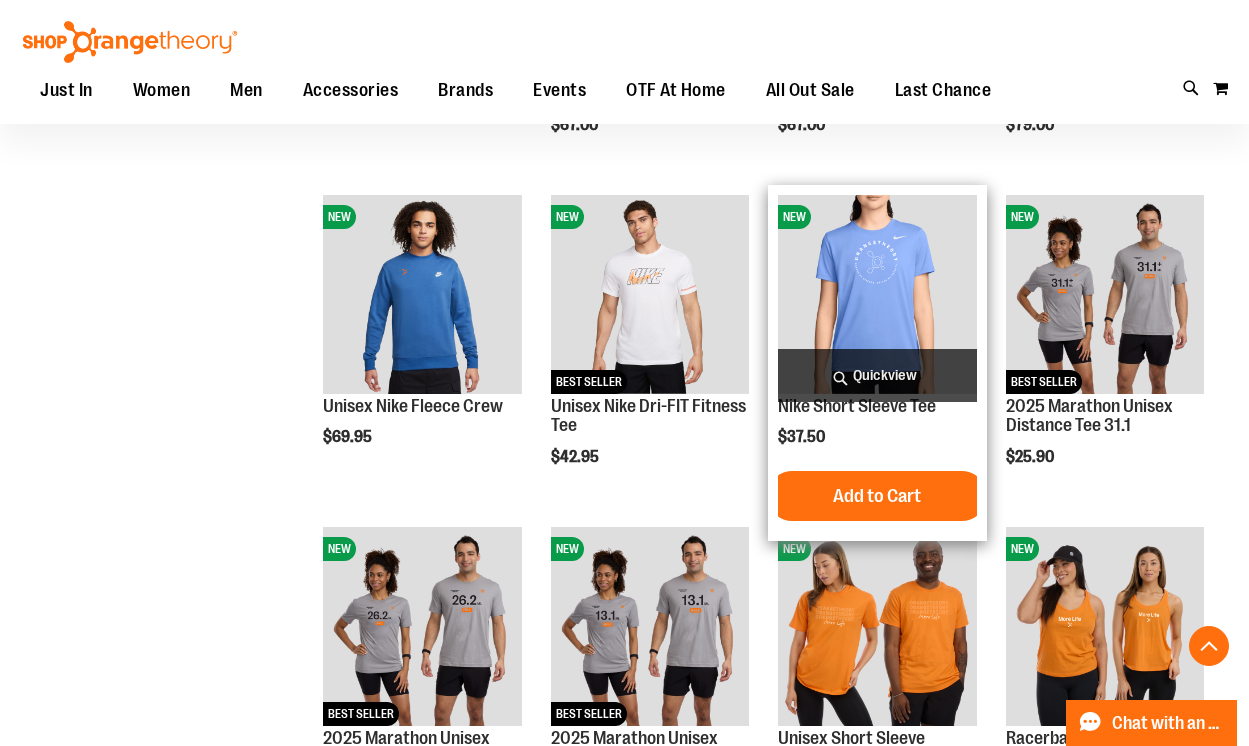 click at bounding box center [877, 294] 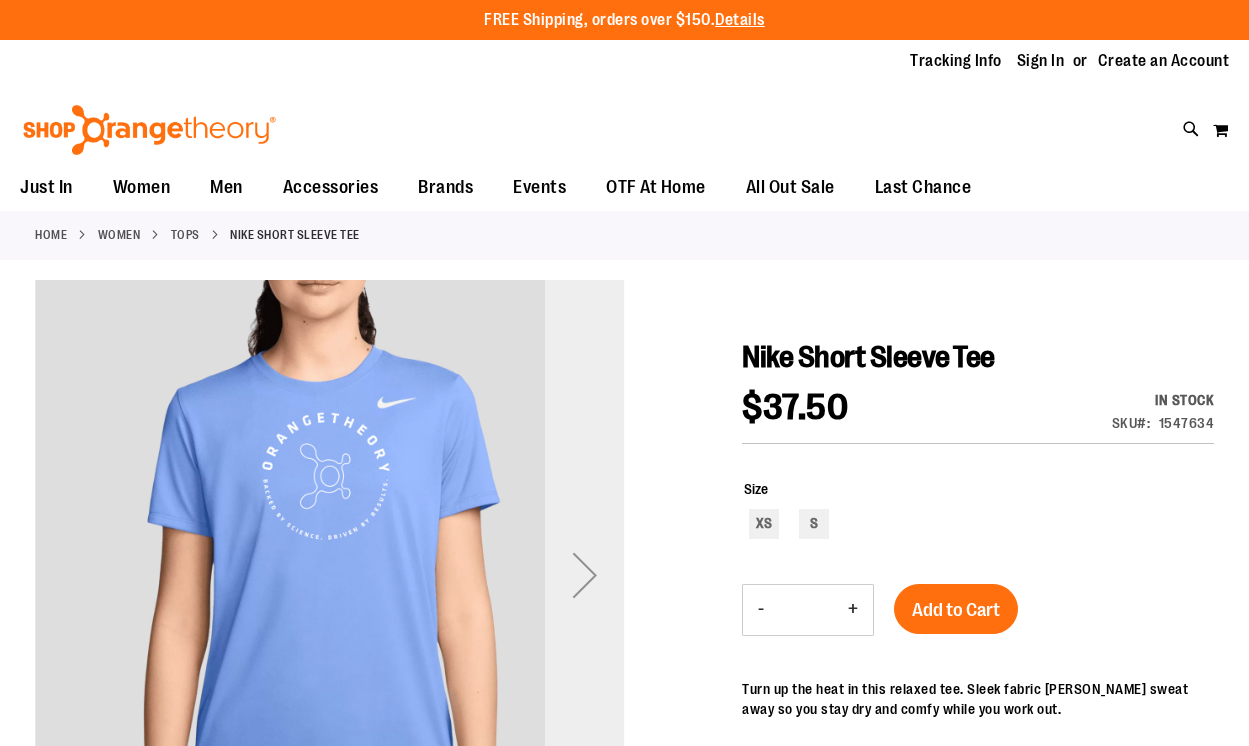 scroll, scrollTop: 0, scrollLeft: 0, axis: both 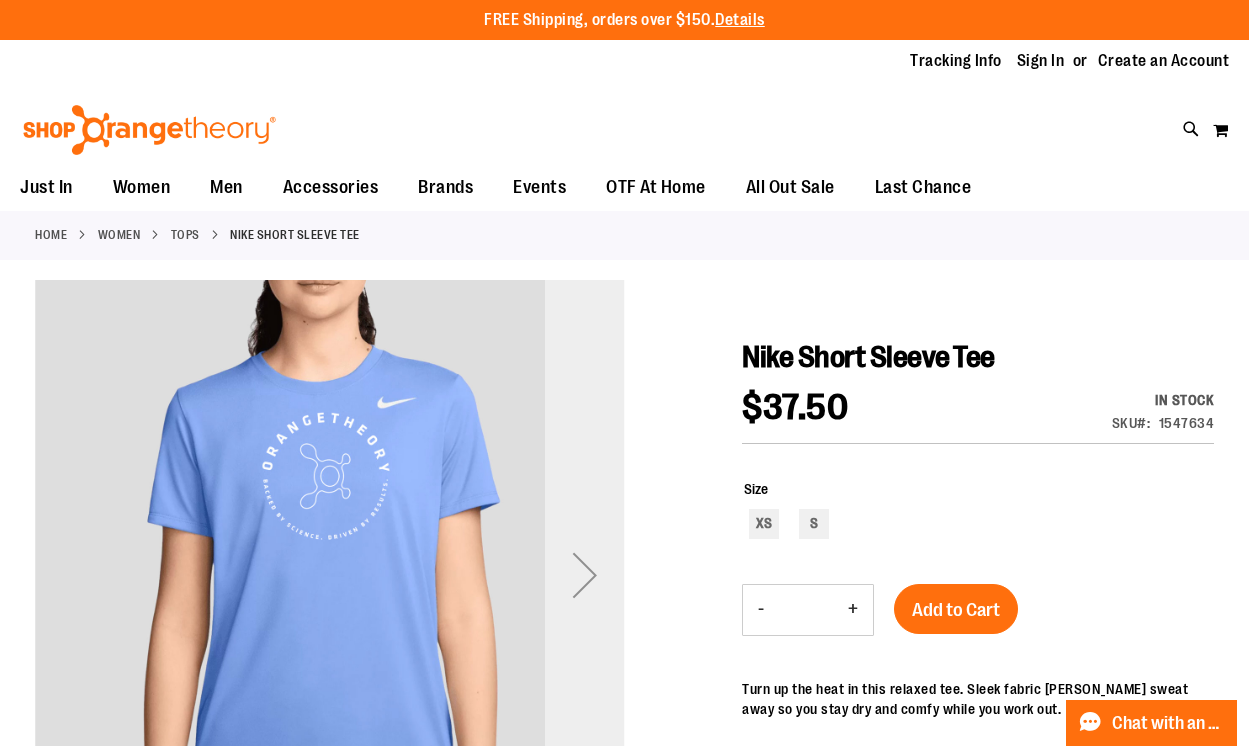 click at bounding box center (585, 575) 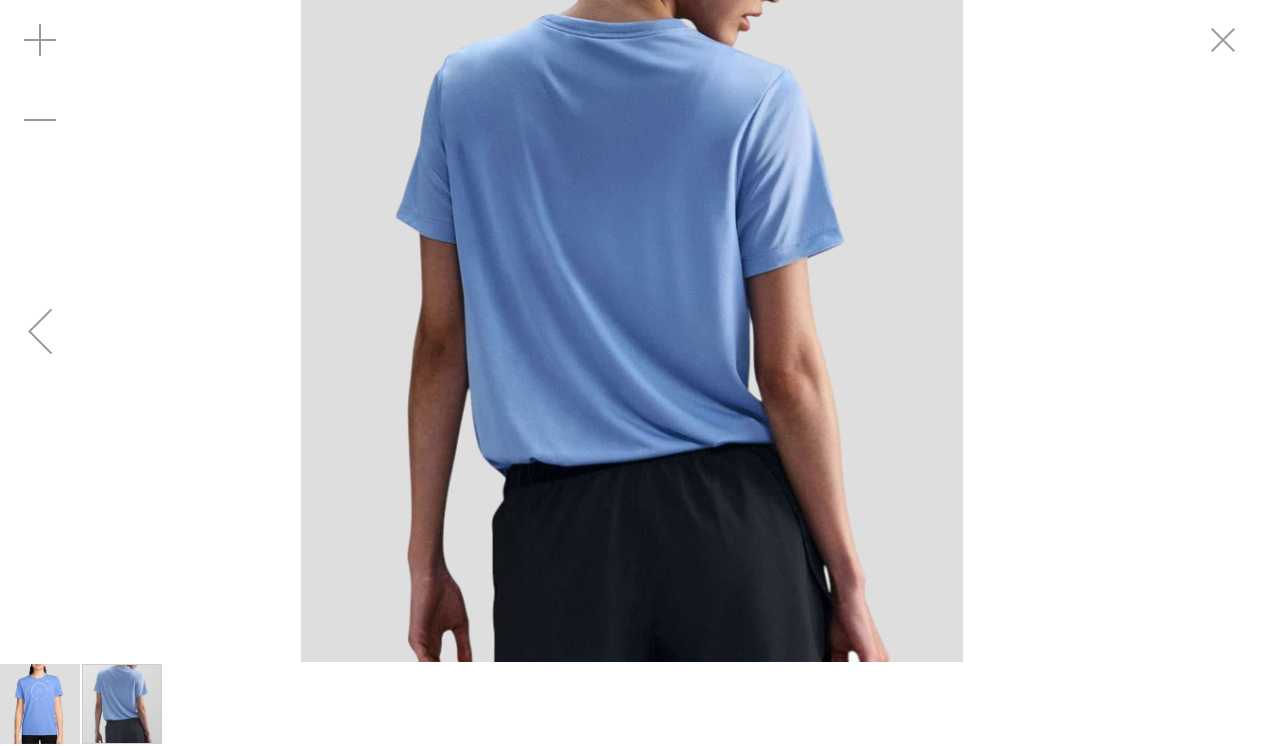 click at bounding box center (632, 331) 